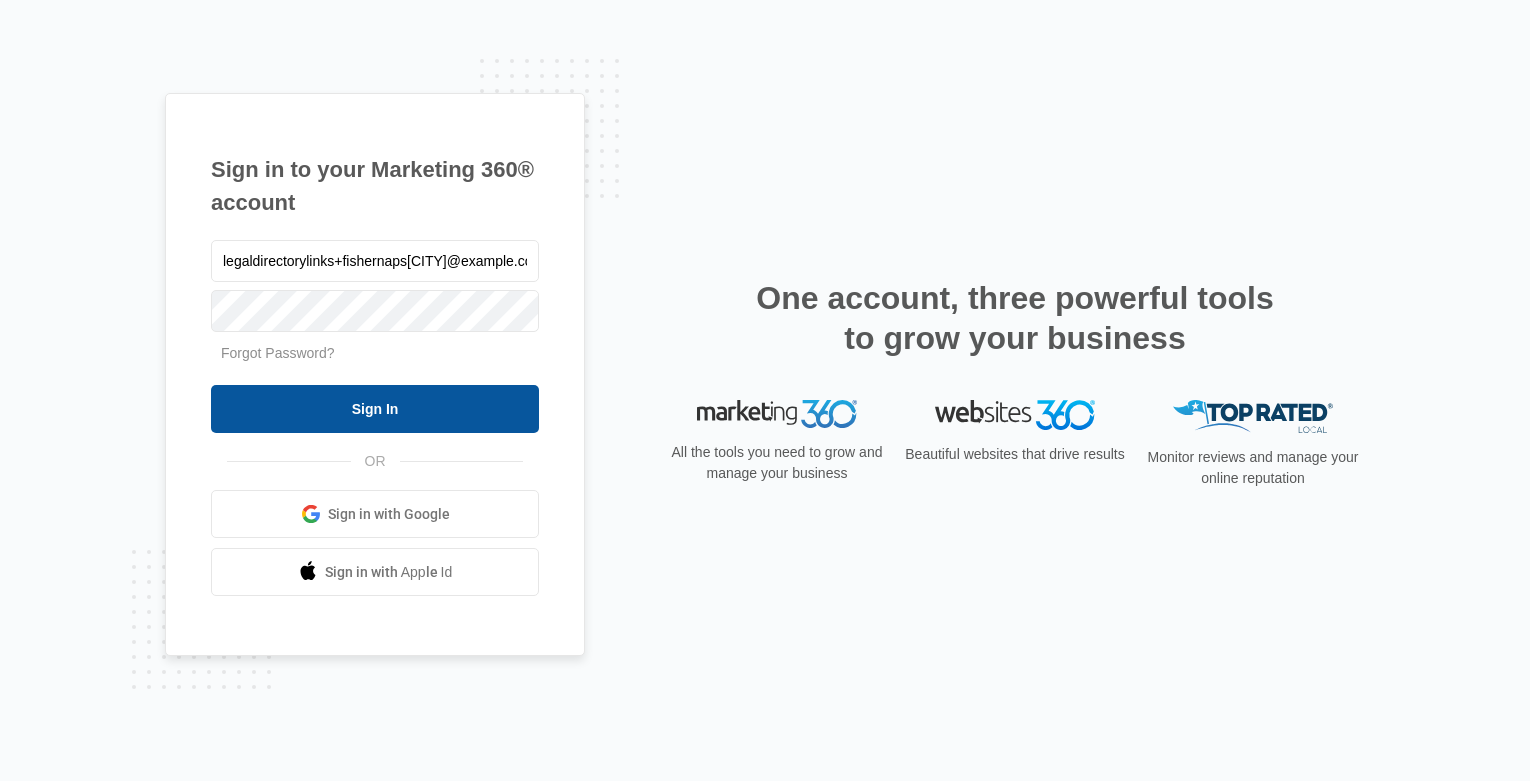 scroll, scrollTop: 0, scrollLeft: 0, axis: both 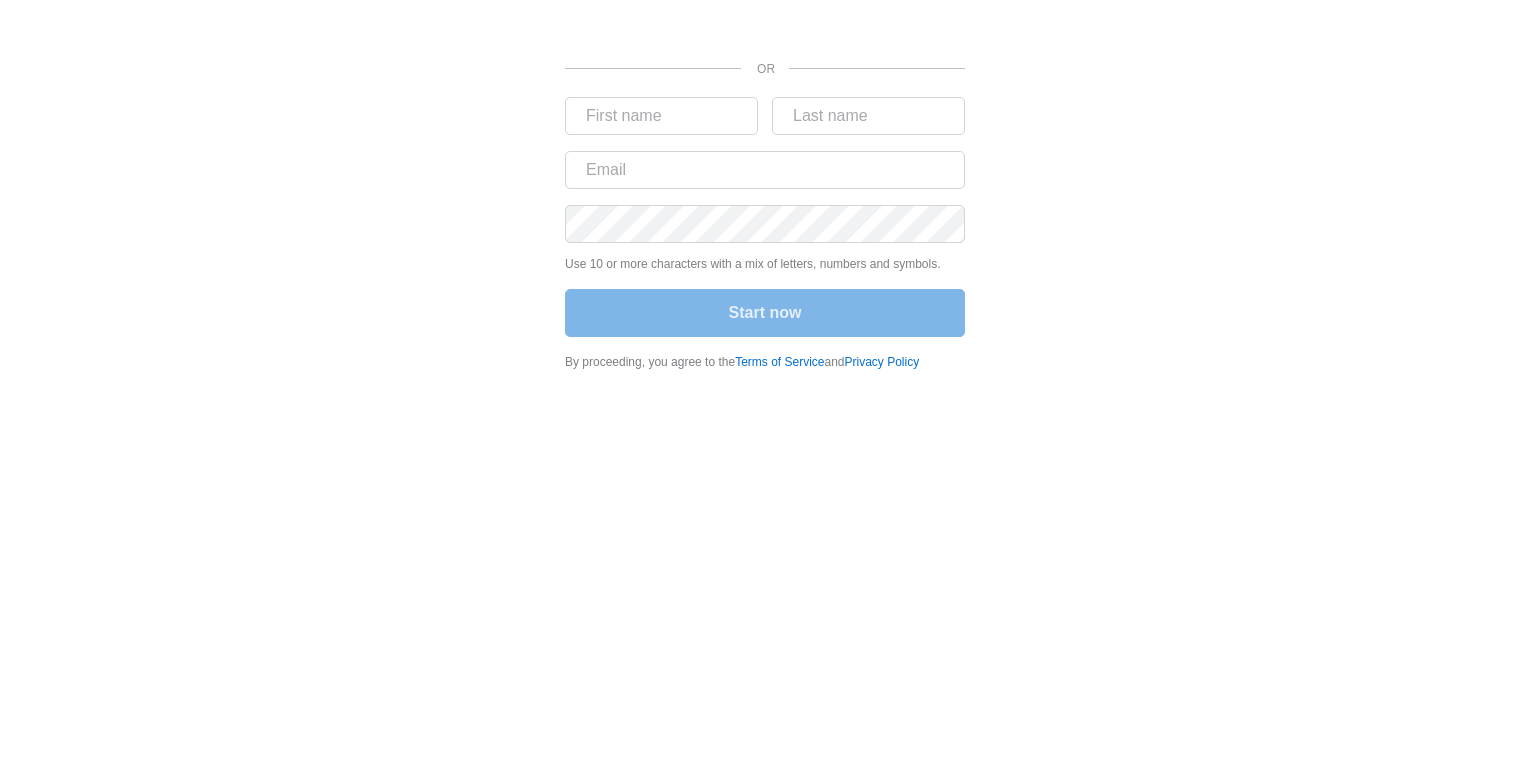 click on "OR Use 10 or more characters with a mix of letters, numbers and symbols. Start now By proceeding, you agree to the  Terms of Service  and  Privacy Policy" at bounding box center [765, 390] 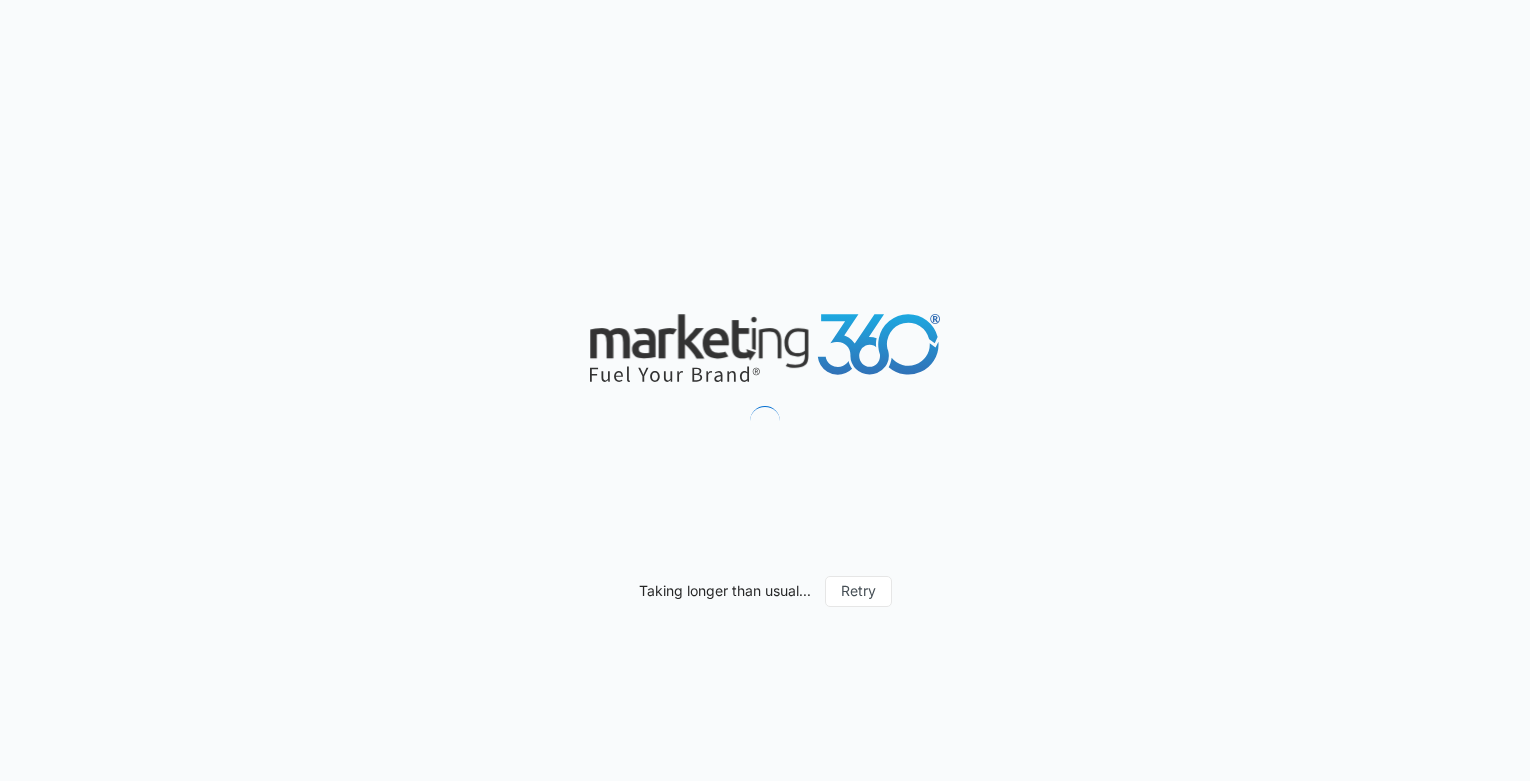 scroll, scrollTop: 0, scrollLeft: 0, axis: both 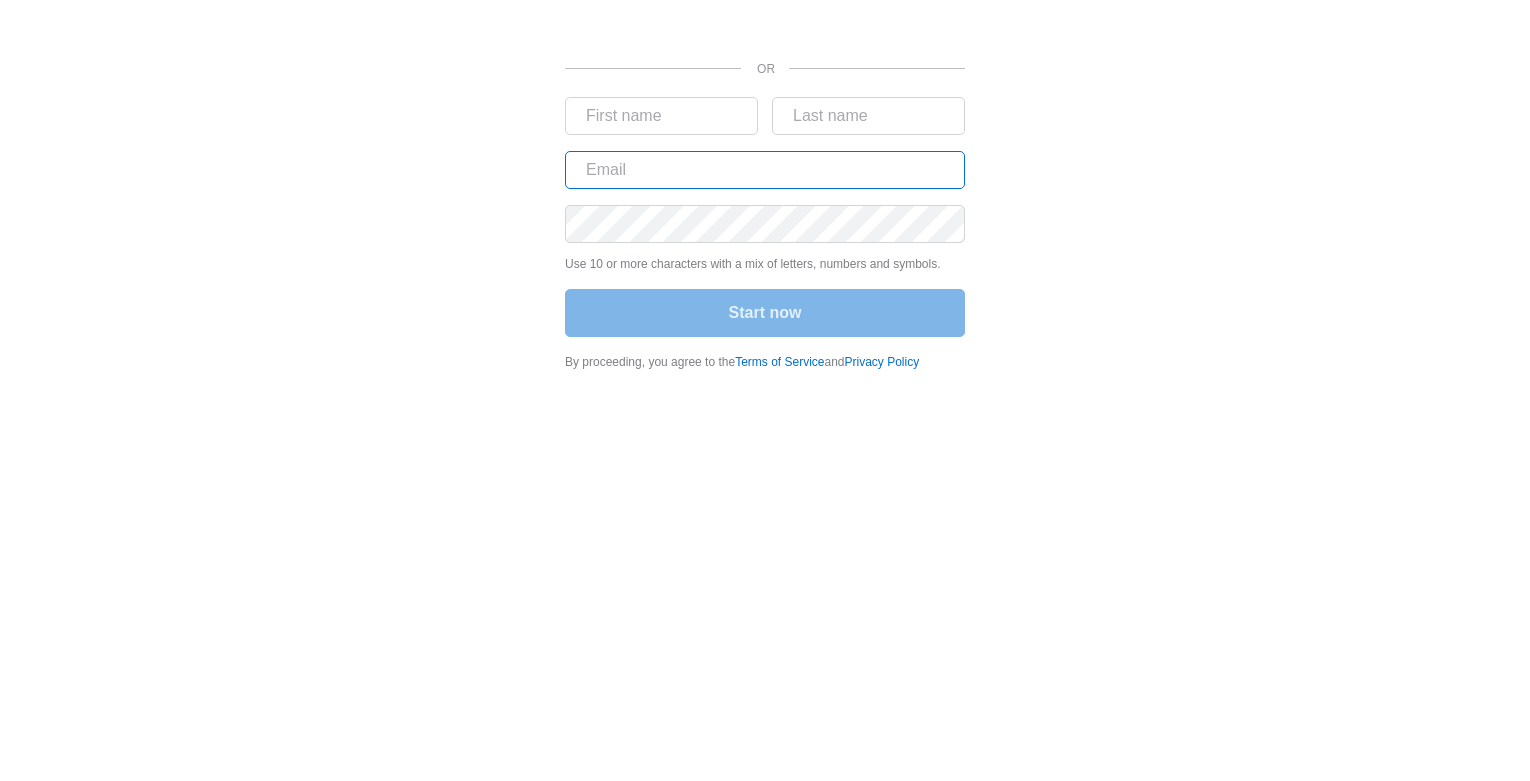 click at bounding box center (765, 170) 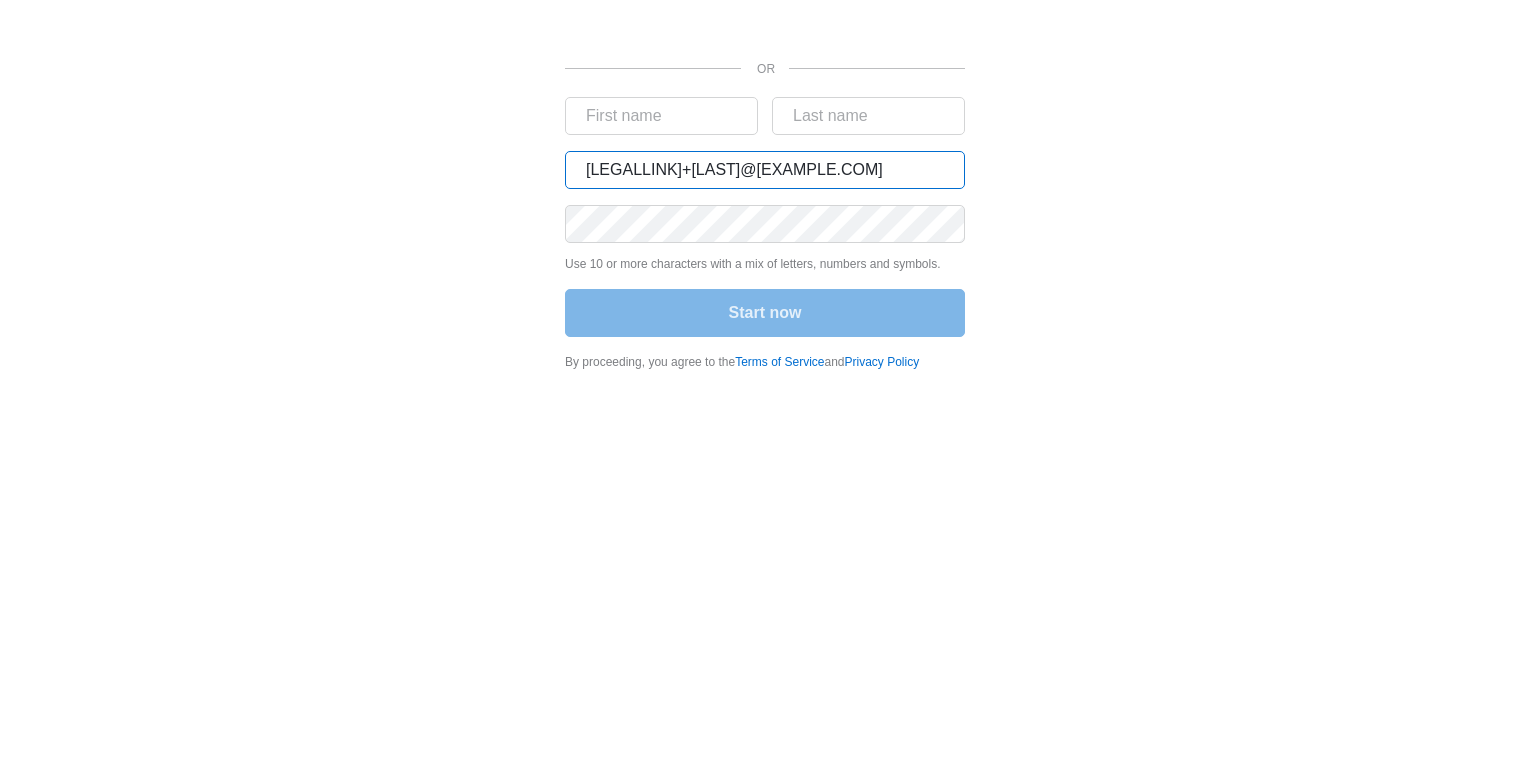 type on "[LEGALLINK]+[LAST]@[EXAMPLE.COM]" 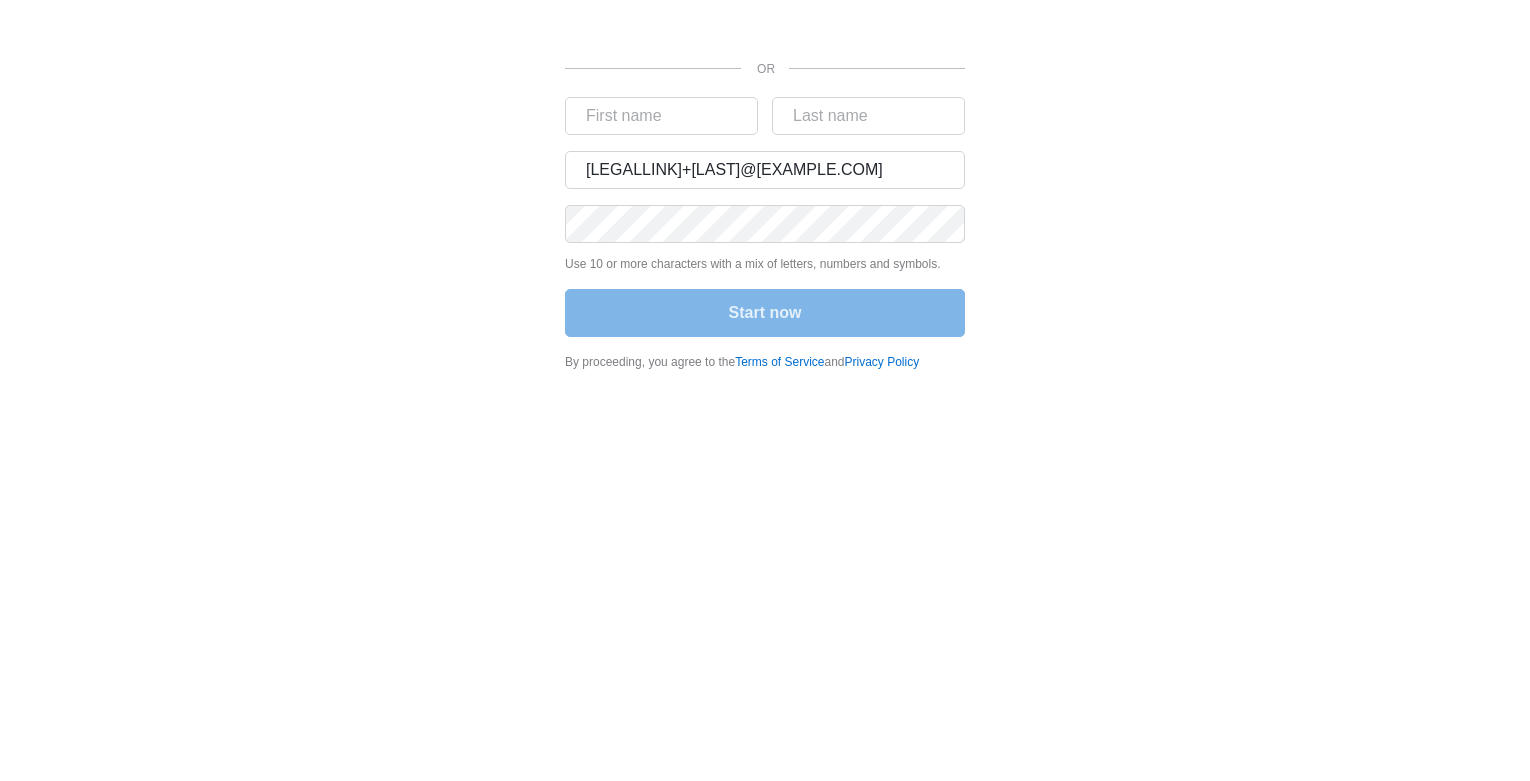 click on "Start now" at bounding box center (765, 315) 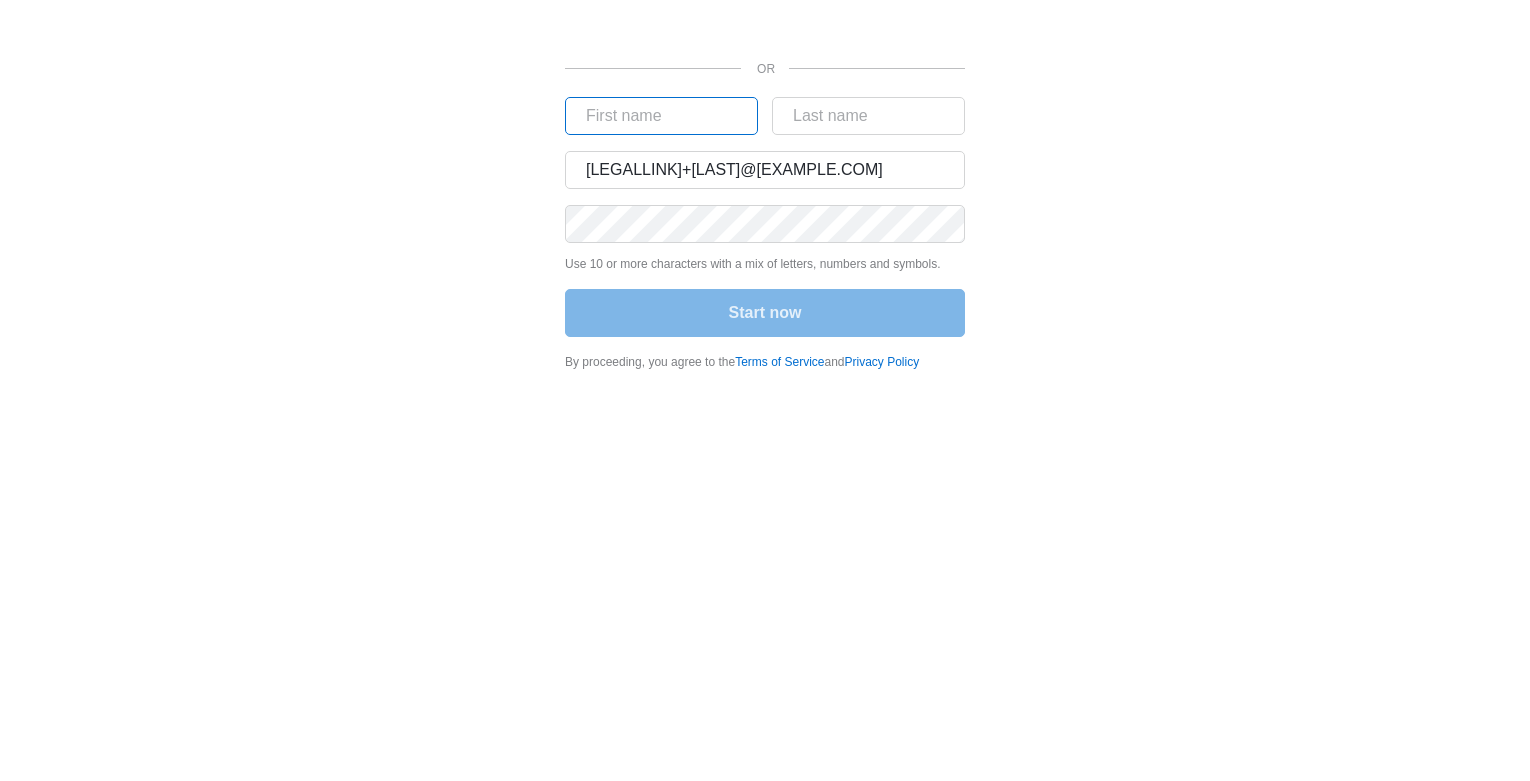 click at bounding box center [661, 116] 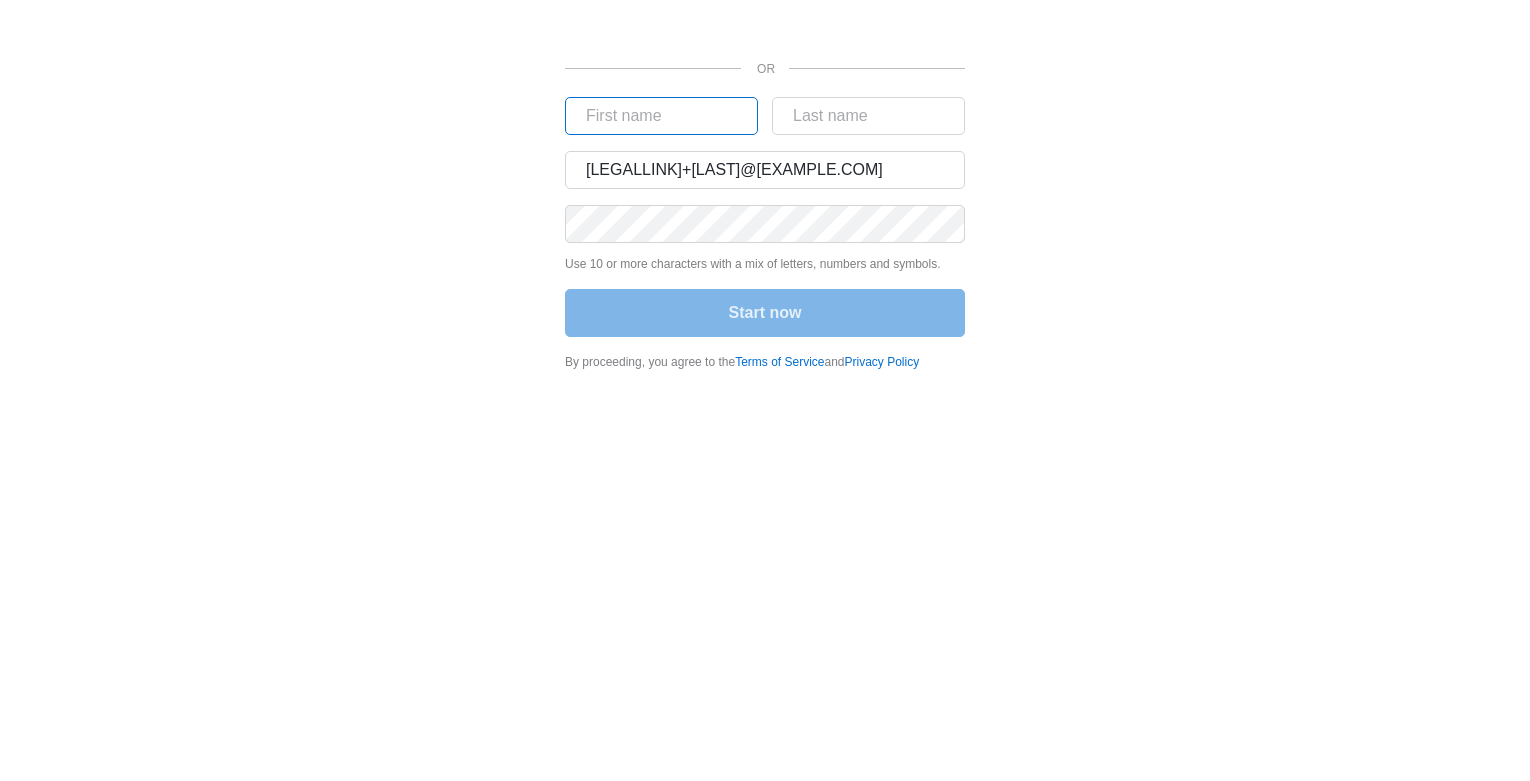 paste on "[FIRST] [LAST]" 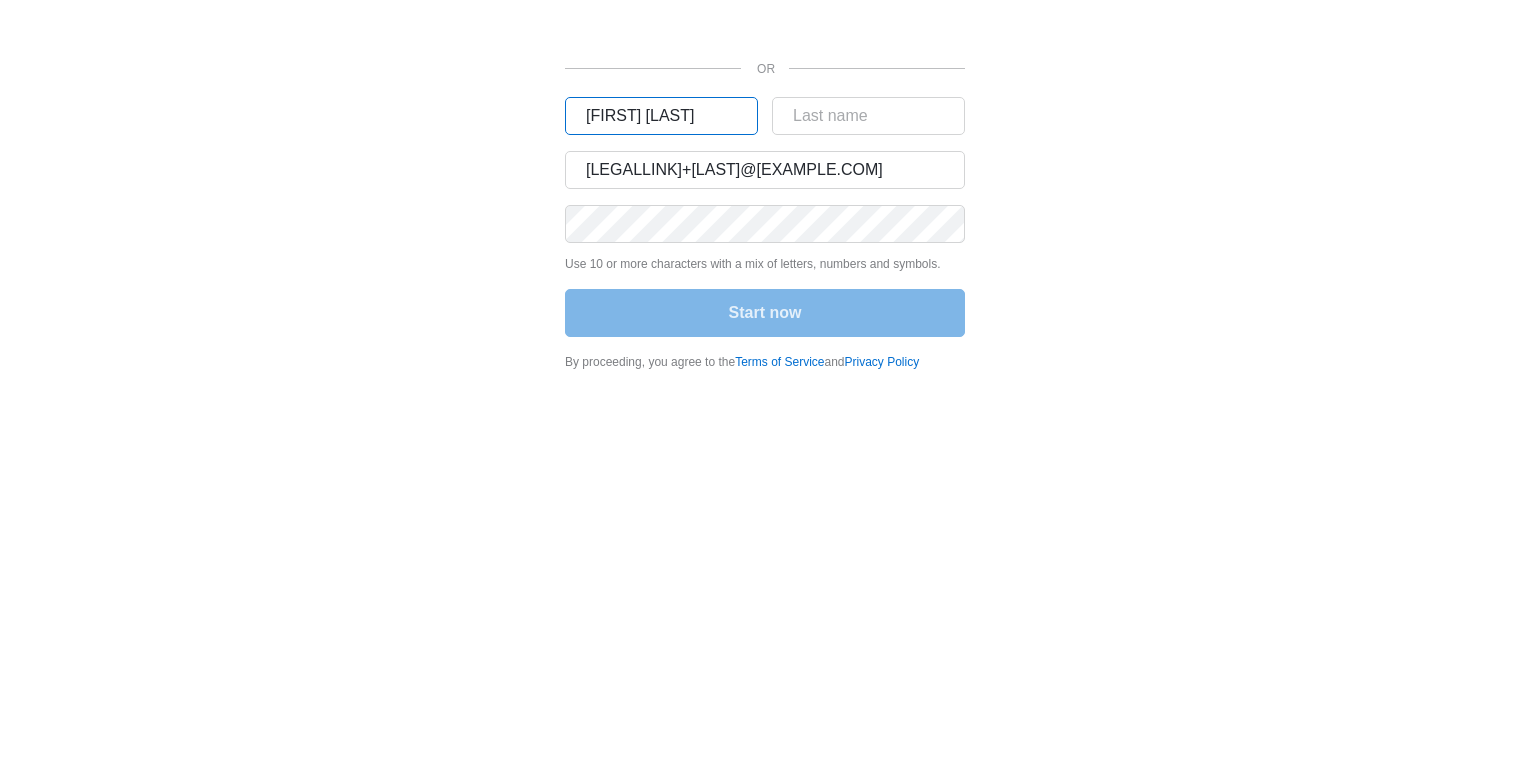 click on "[FIRST] [LAST]" at bounding box center [661, 116] 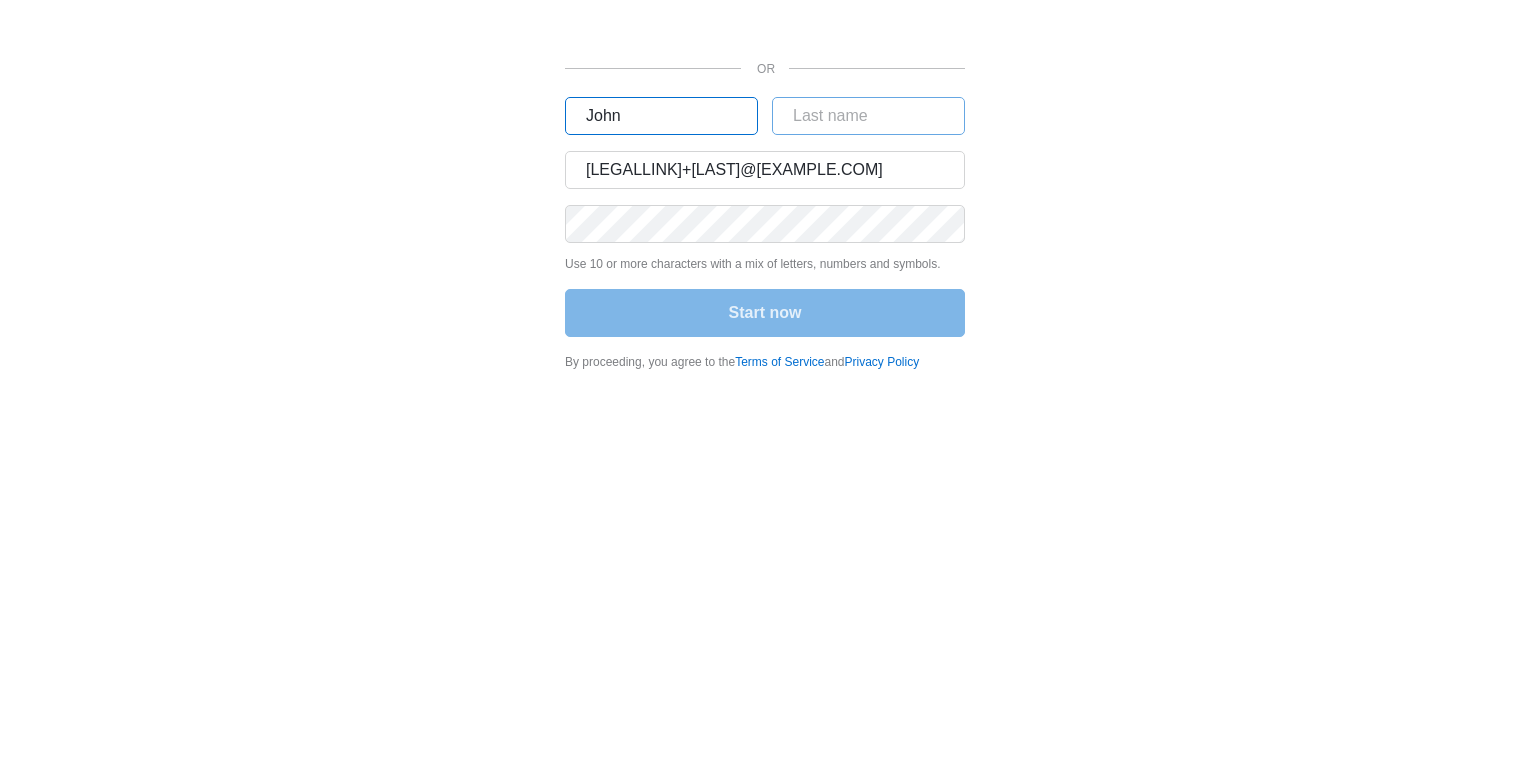 type on "John" 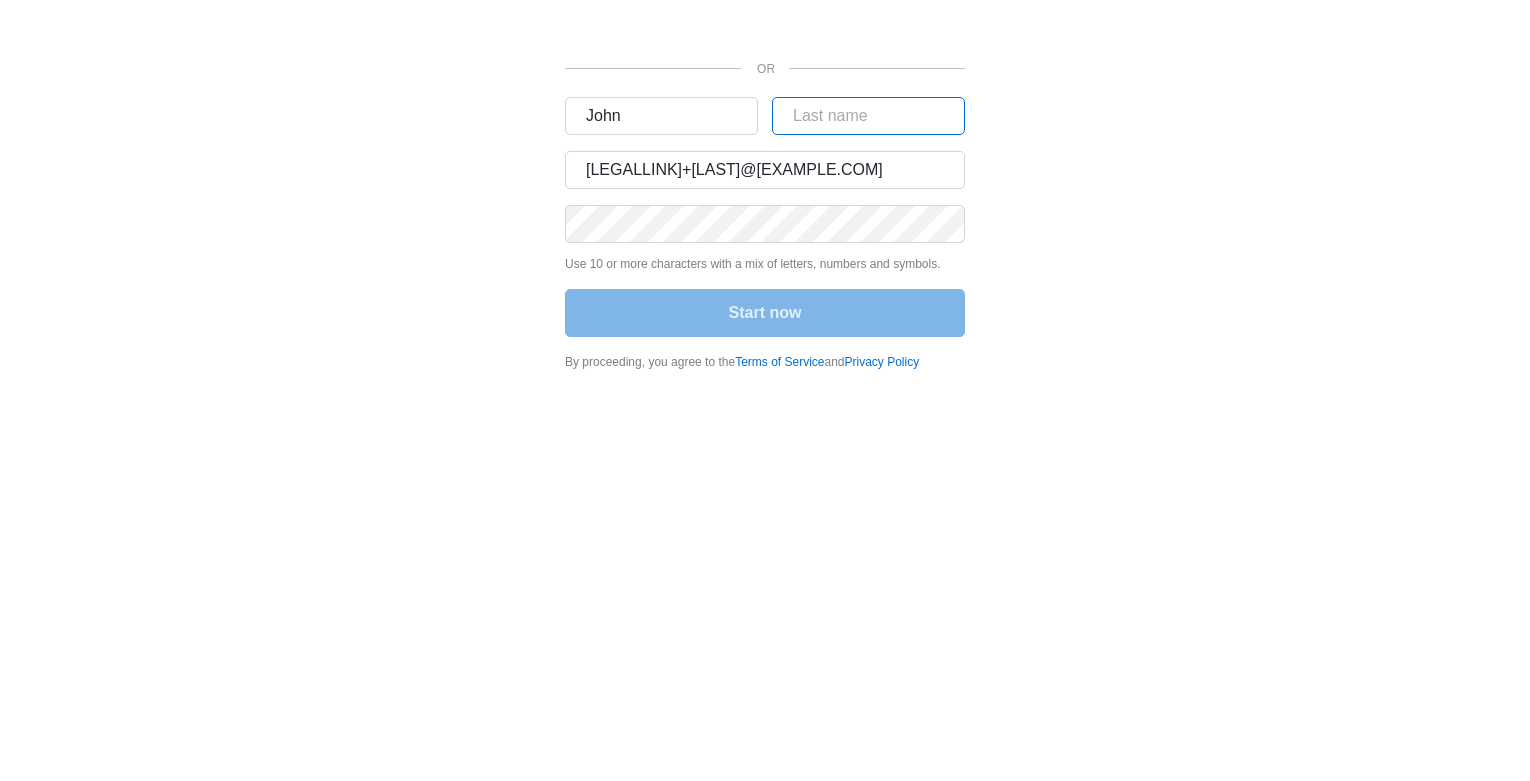 click at bounding box center (868, 116) 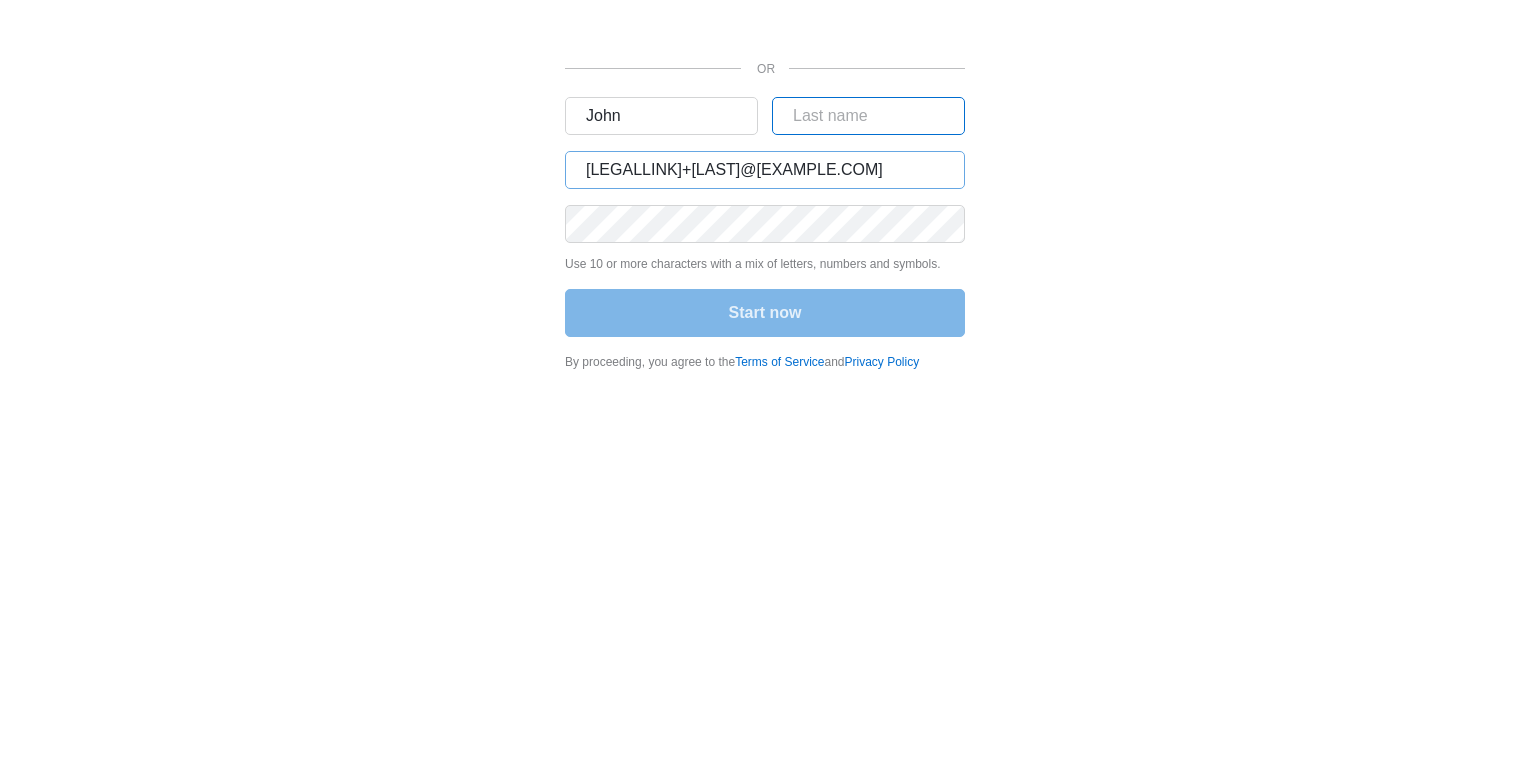 paste on "[LAST]" 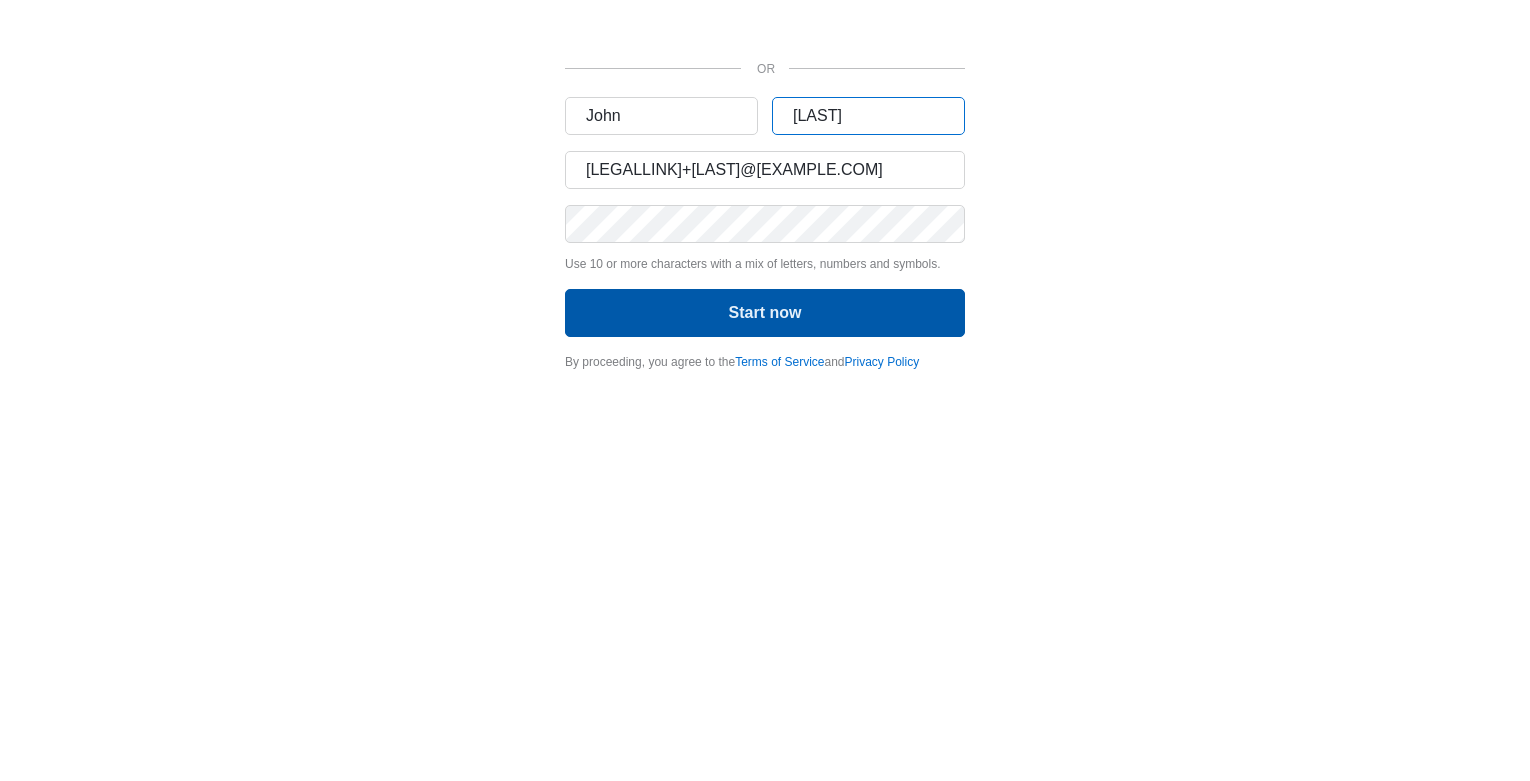type on "[LAST]" 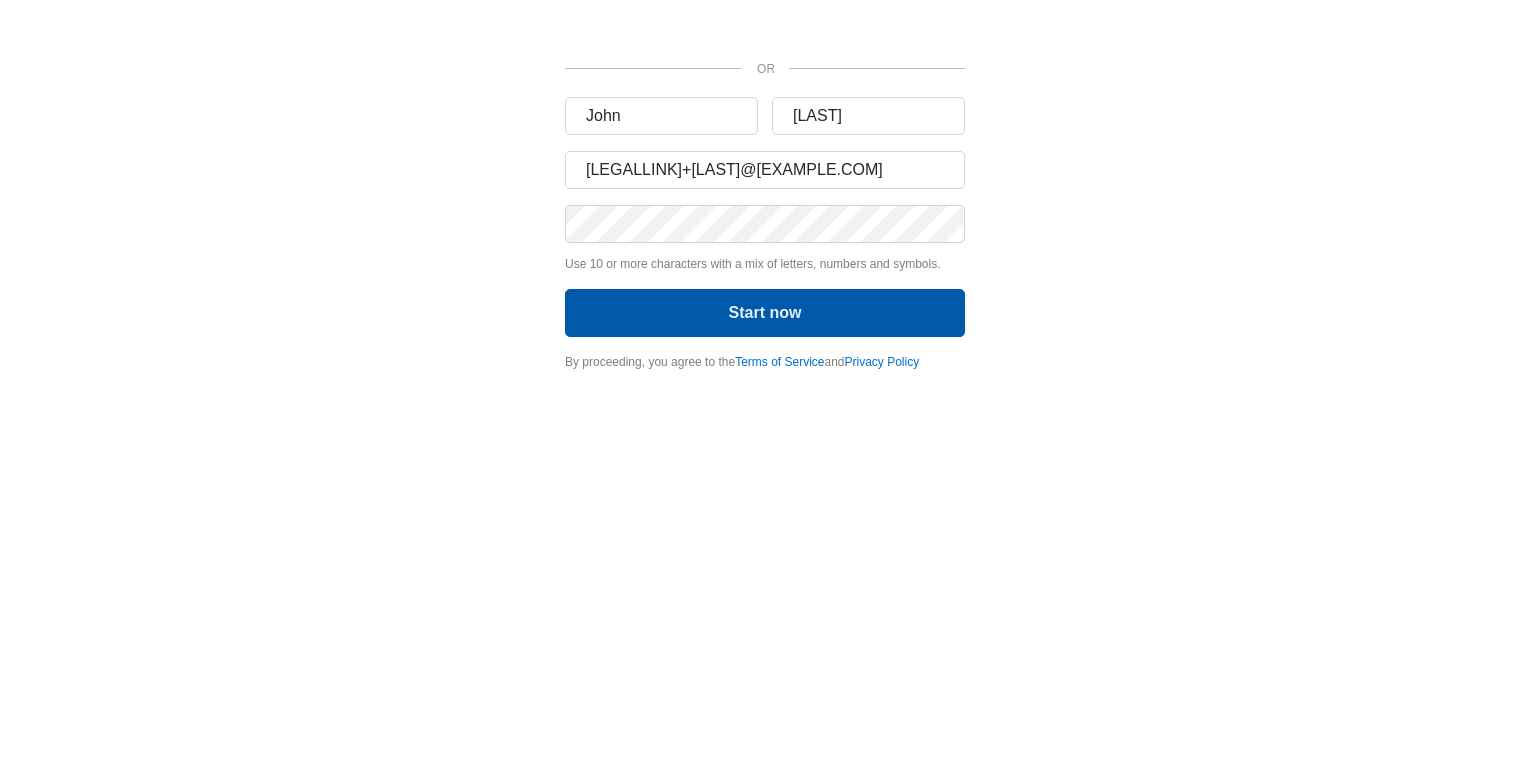 click on "Start now" at bounding box center (765, 313) 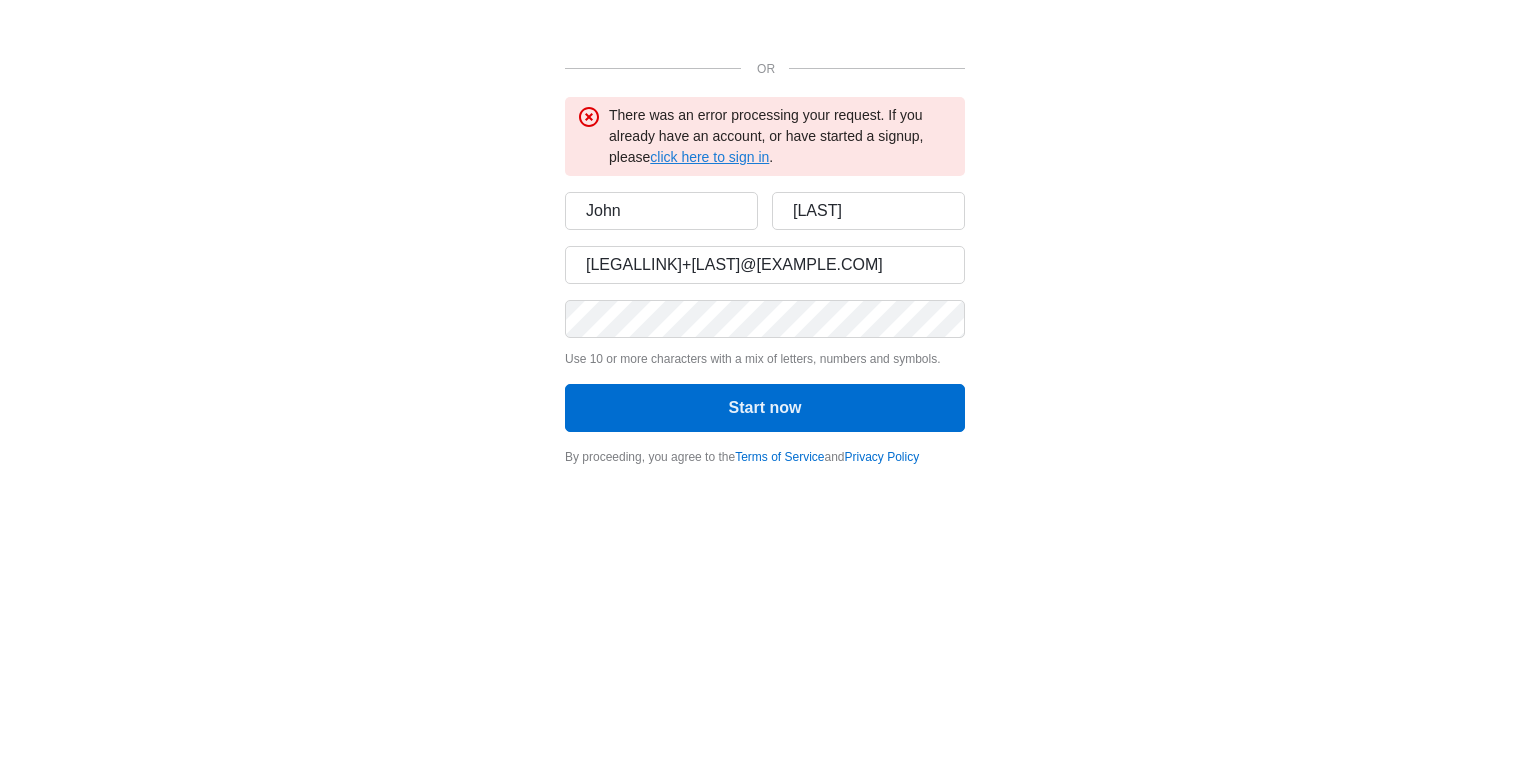 click on "click here to sign in" at bounding box center (709, 157) 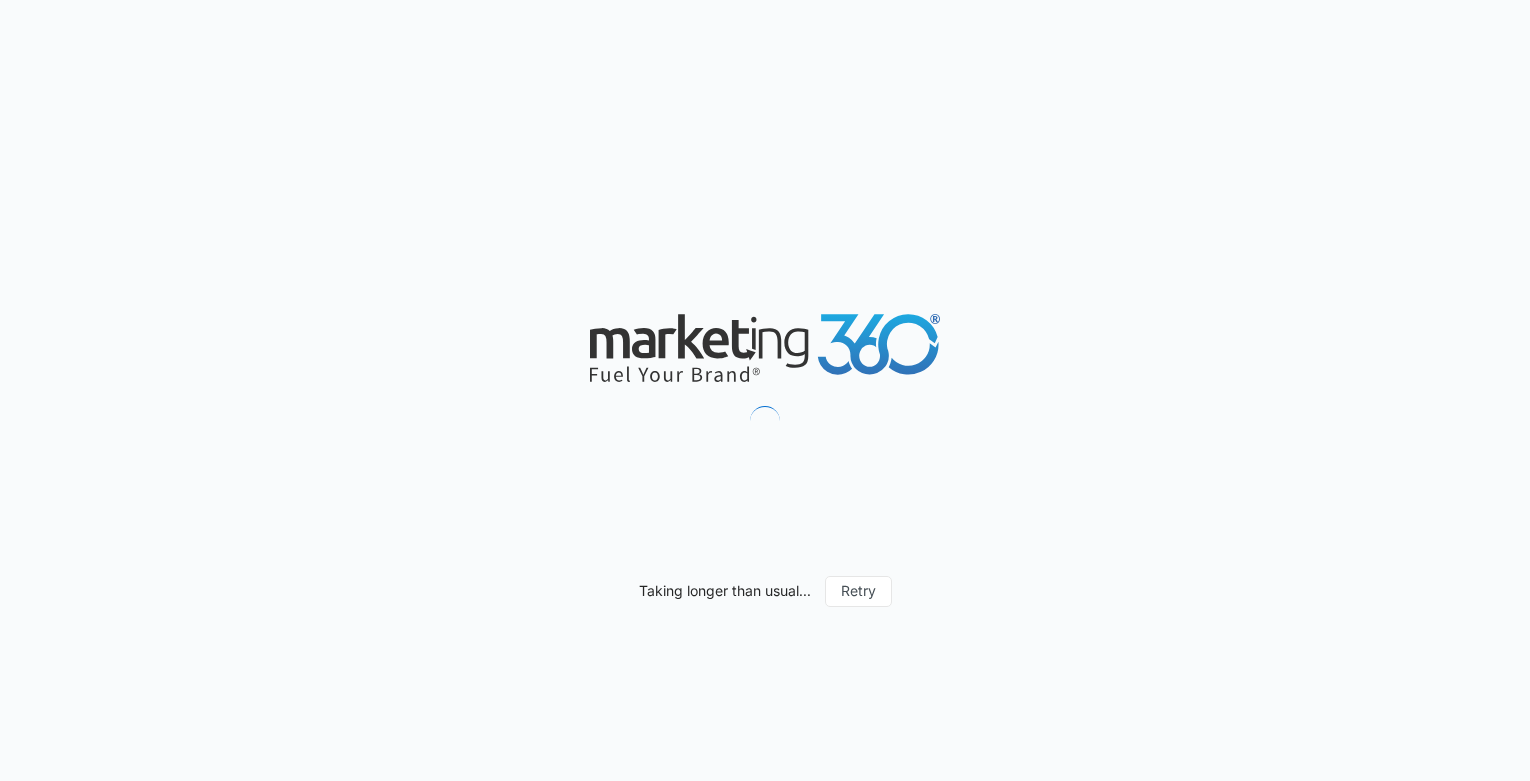 scroll, scrollTop: 0, scrollLeft: 0, axis: both 